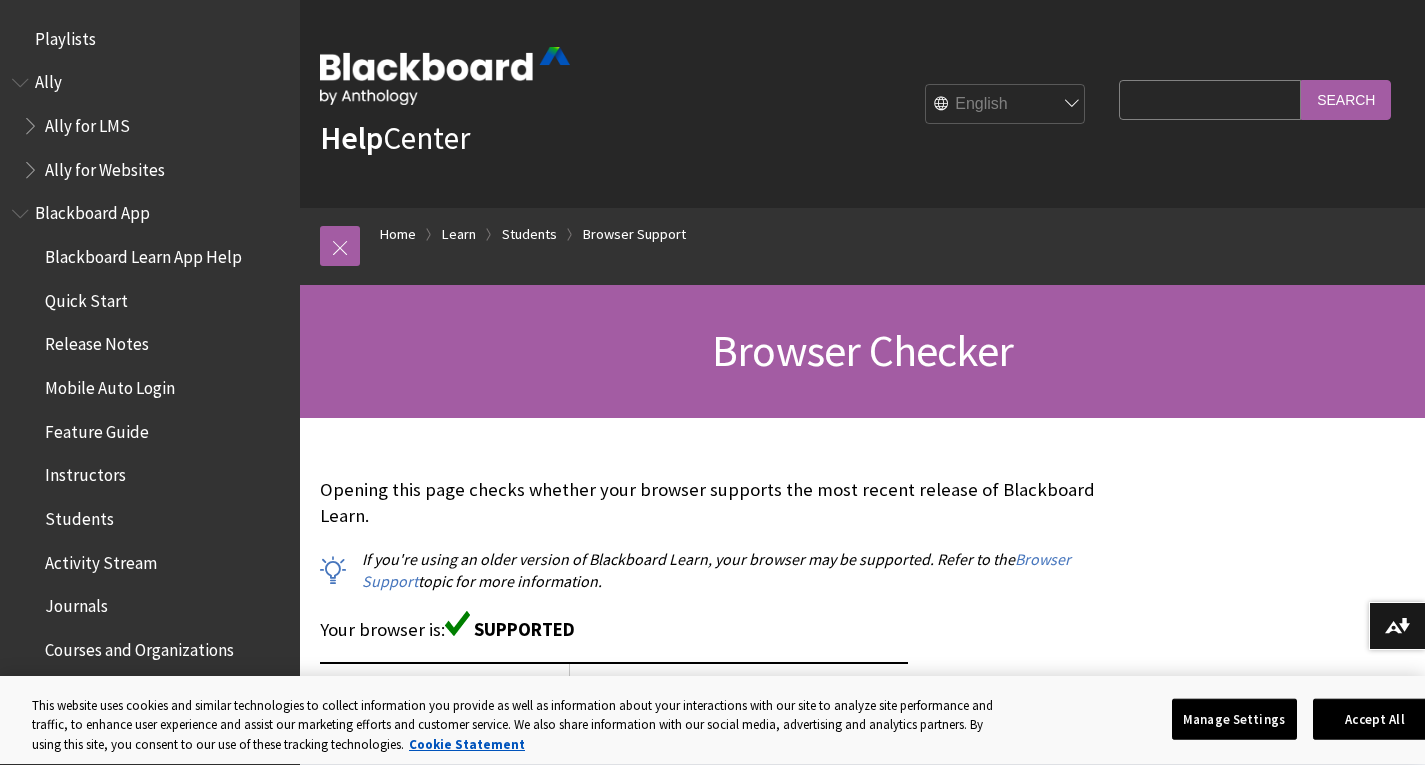 scroll, scrollTop: 0, scrollLeft: 0, axis: both 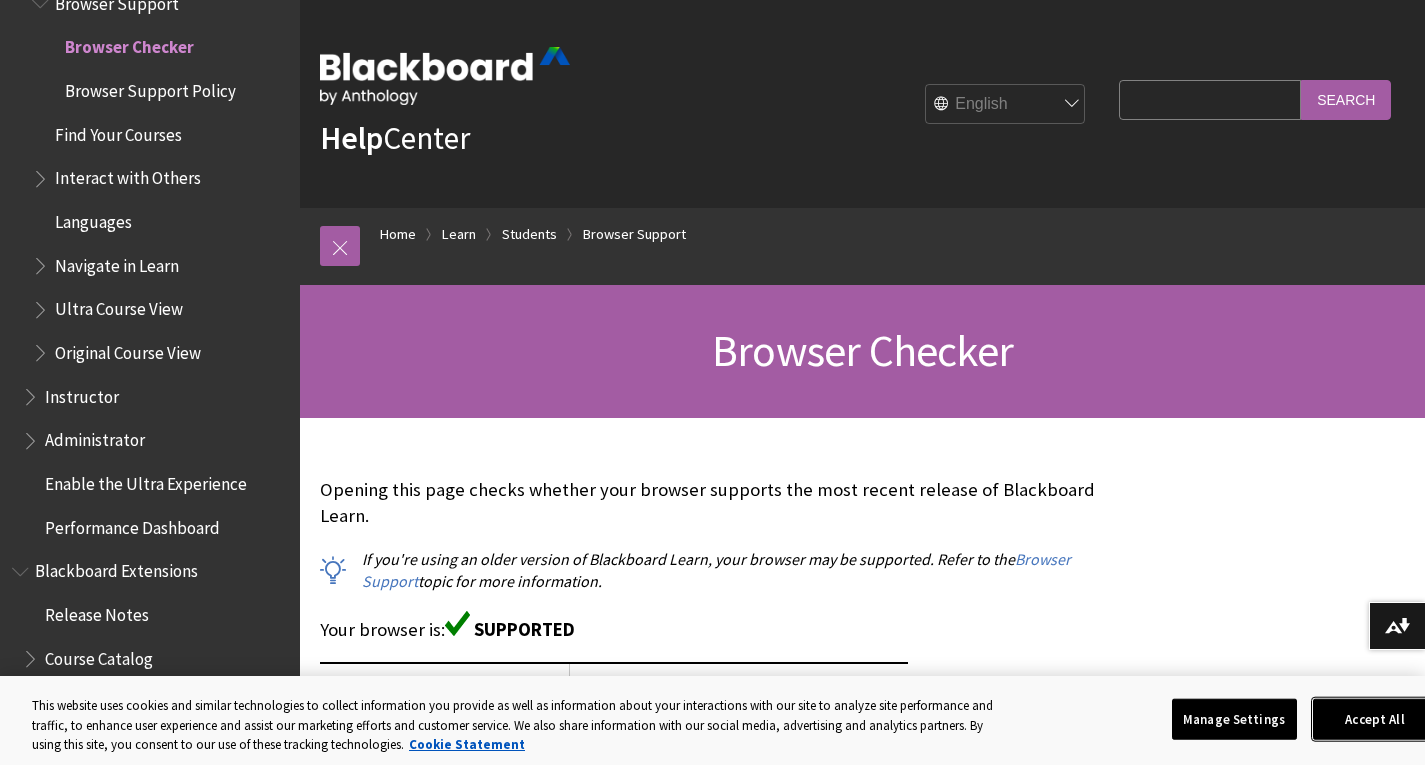 click on "Accept All" at bounding box center [1375, 719] 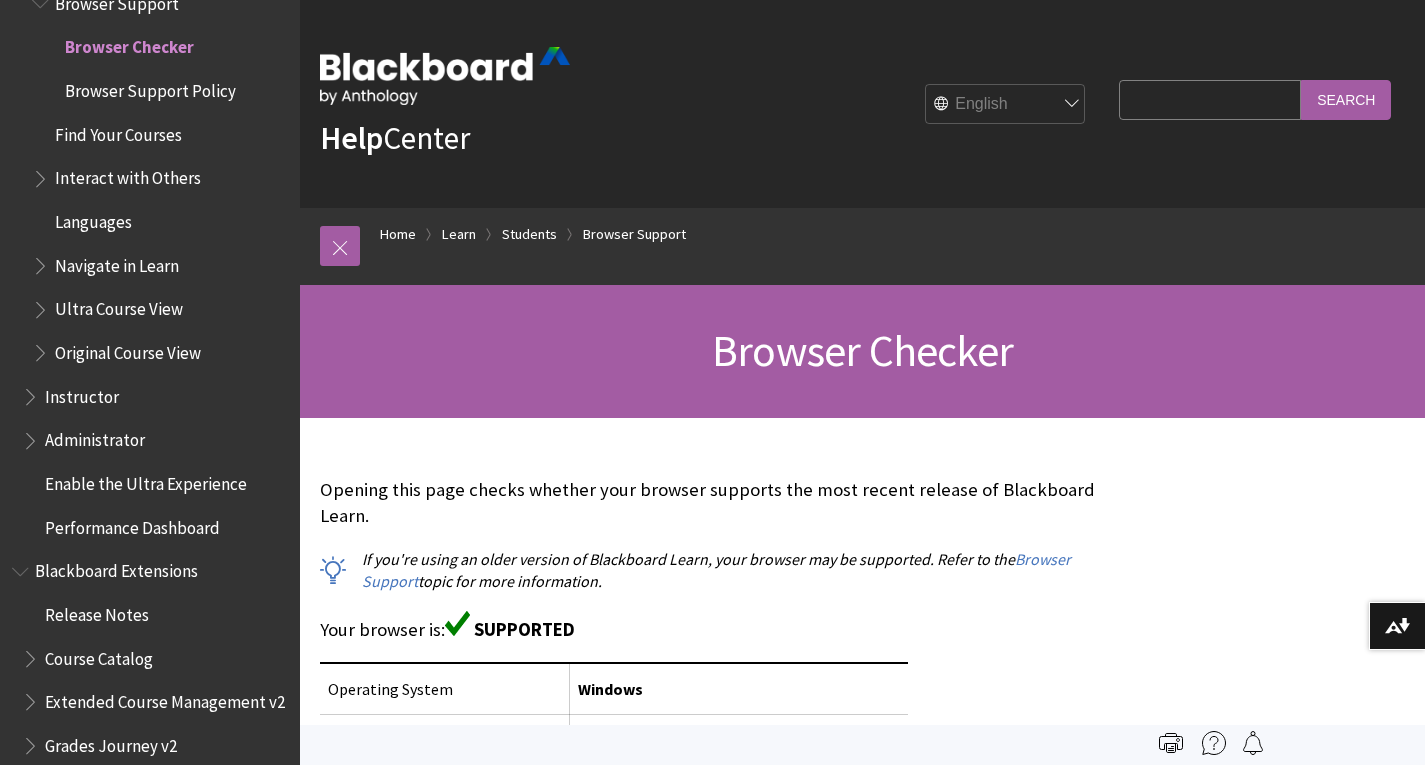 click on "Browser Support Your browser is:" at bounding box center (862, 1239) 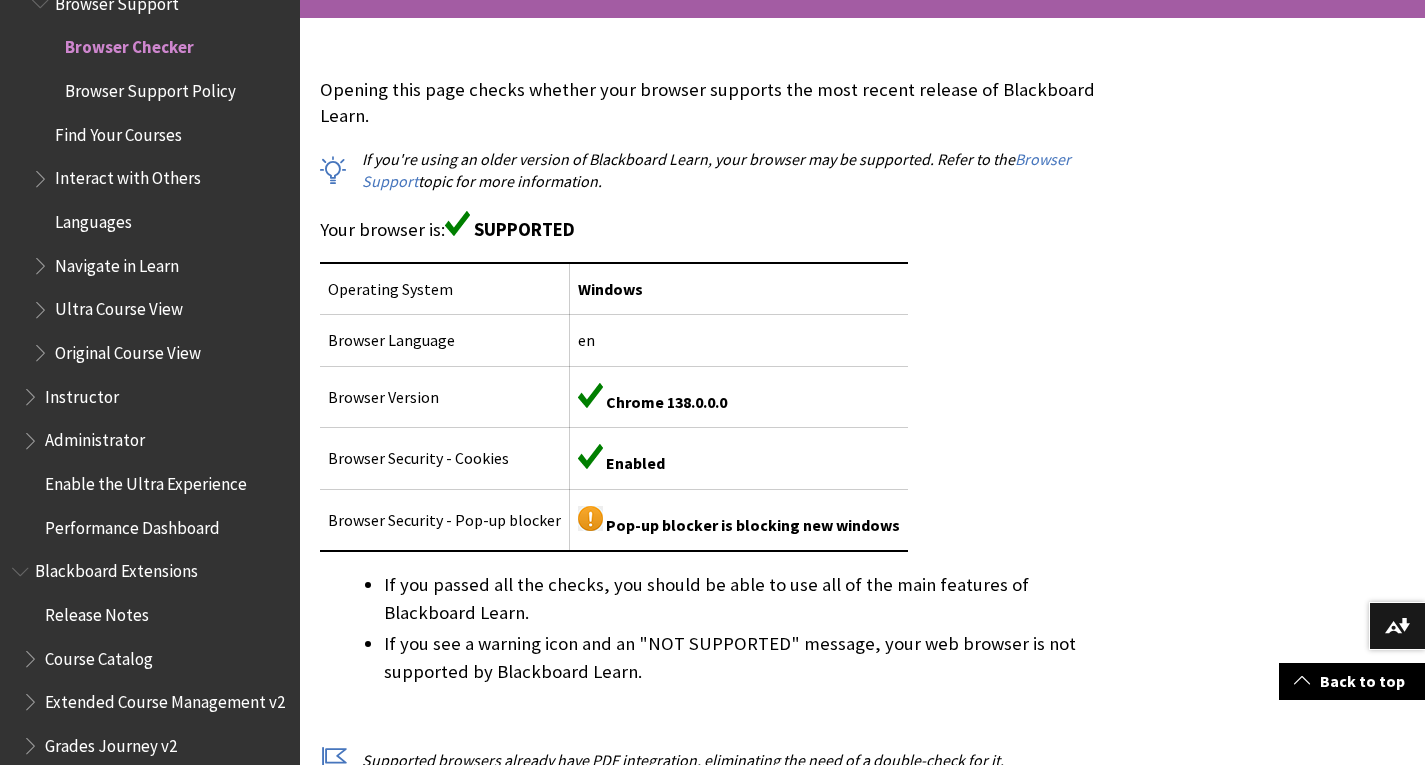 scroll, scrollTop: 440, scrollLeft: 0, axis: vertical 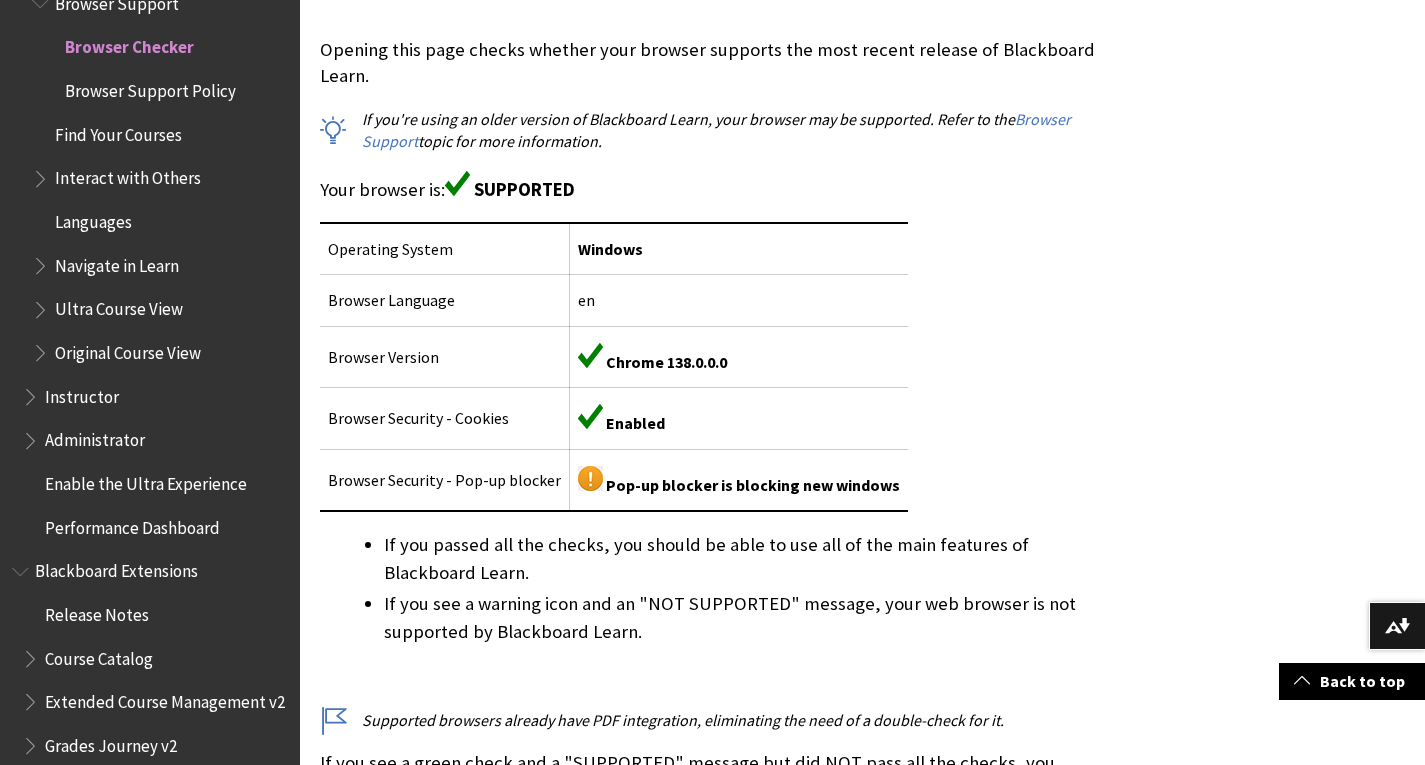 click at bounding box center (714, 677) 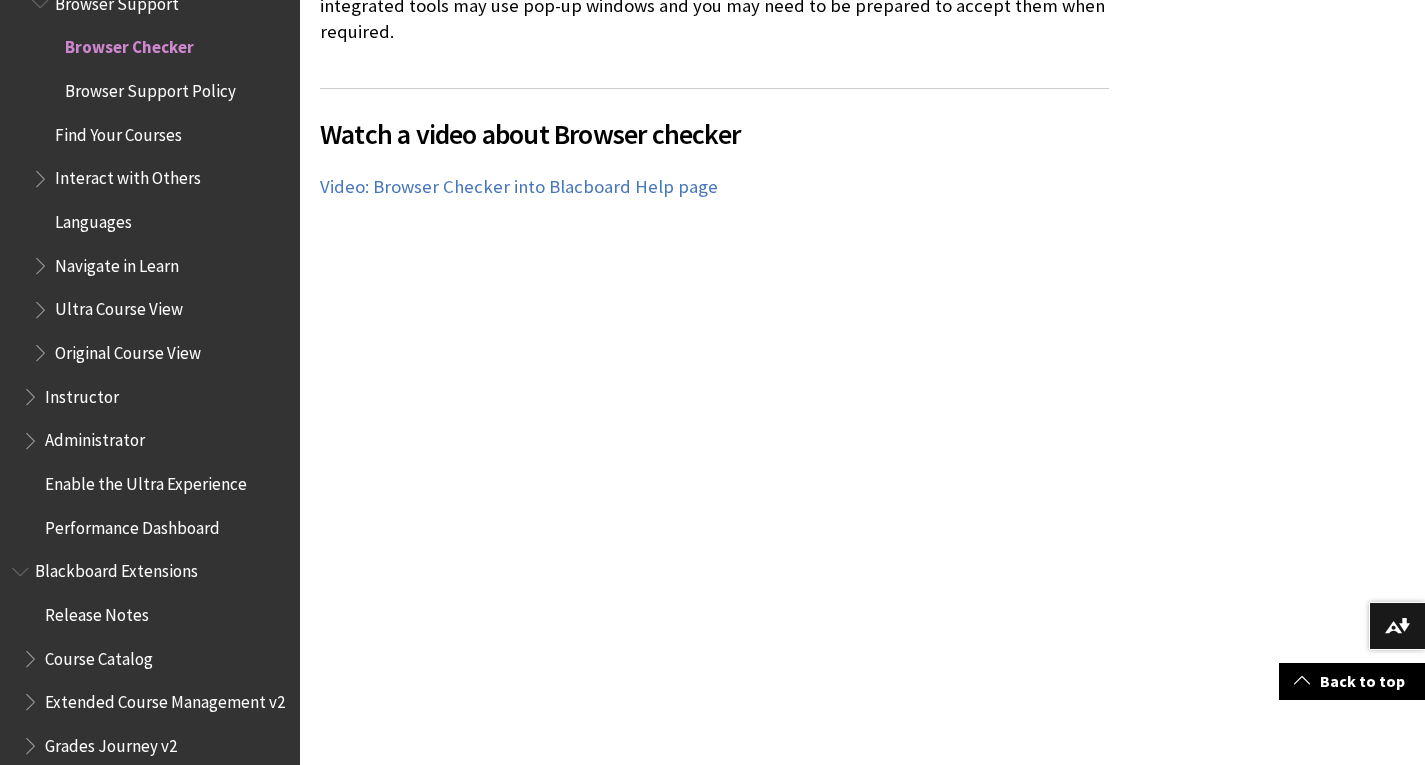 scroll, scrollTop: 1280, scrollLeft: 0, axis: vertical 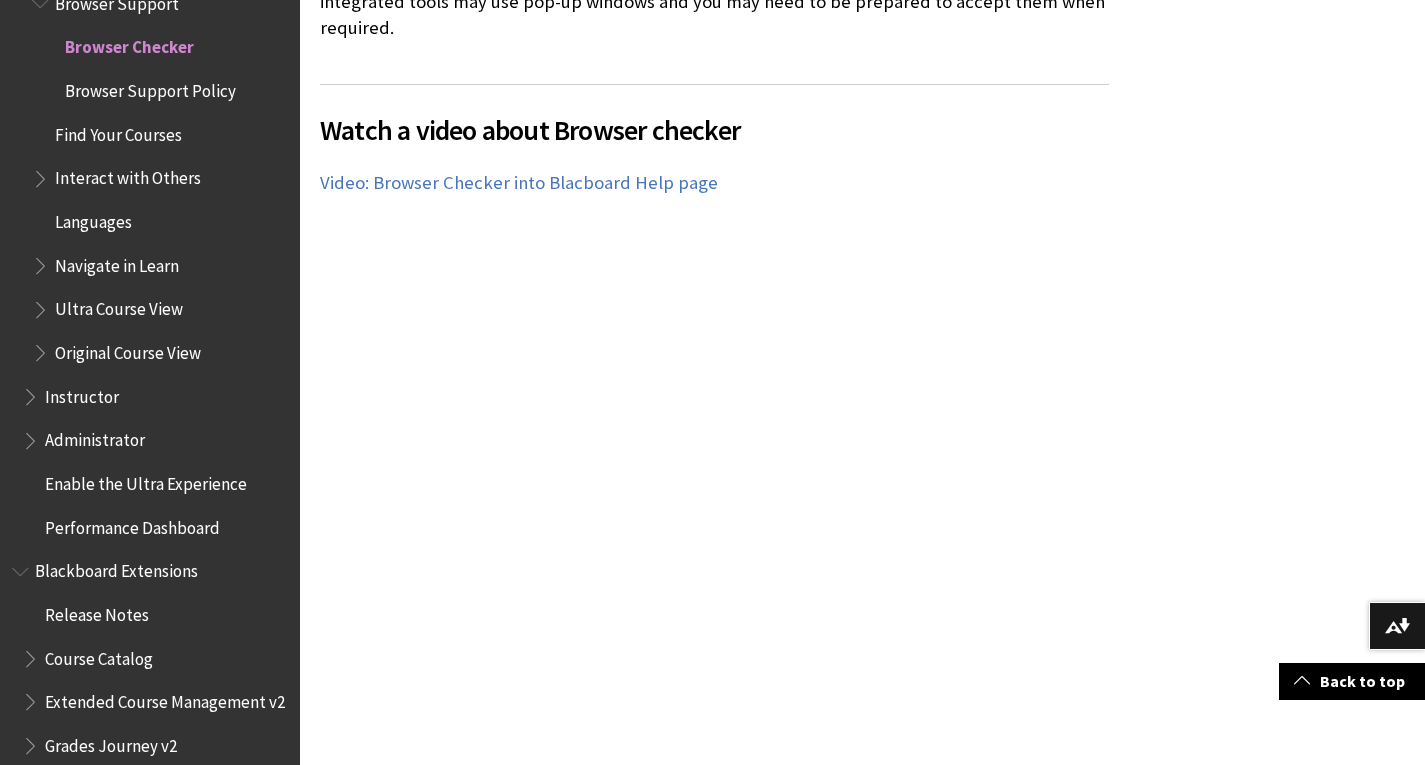 click on "Watch a video about Browser checker The following narrated video provides a visual and auditory representation of some of the information included on this page. For a detailed description of what is portrayed in the video,  open the video on Vimeo Video: Browser Checker into Blacboard Help page" at bounding box center (714, 382) 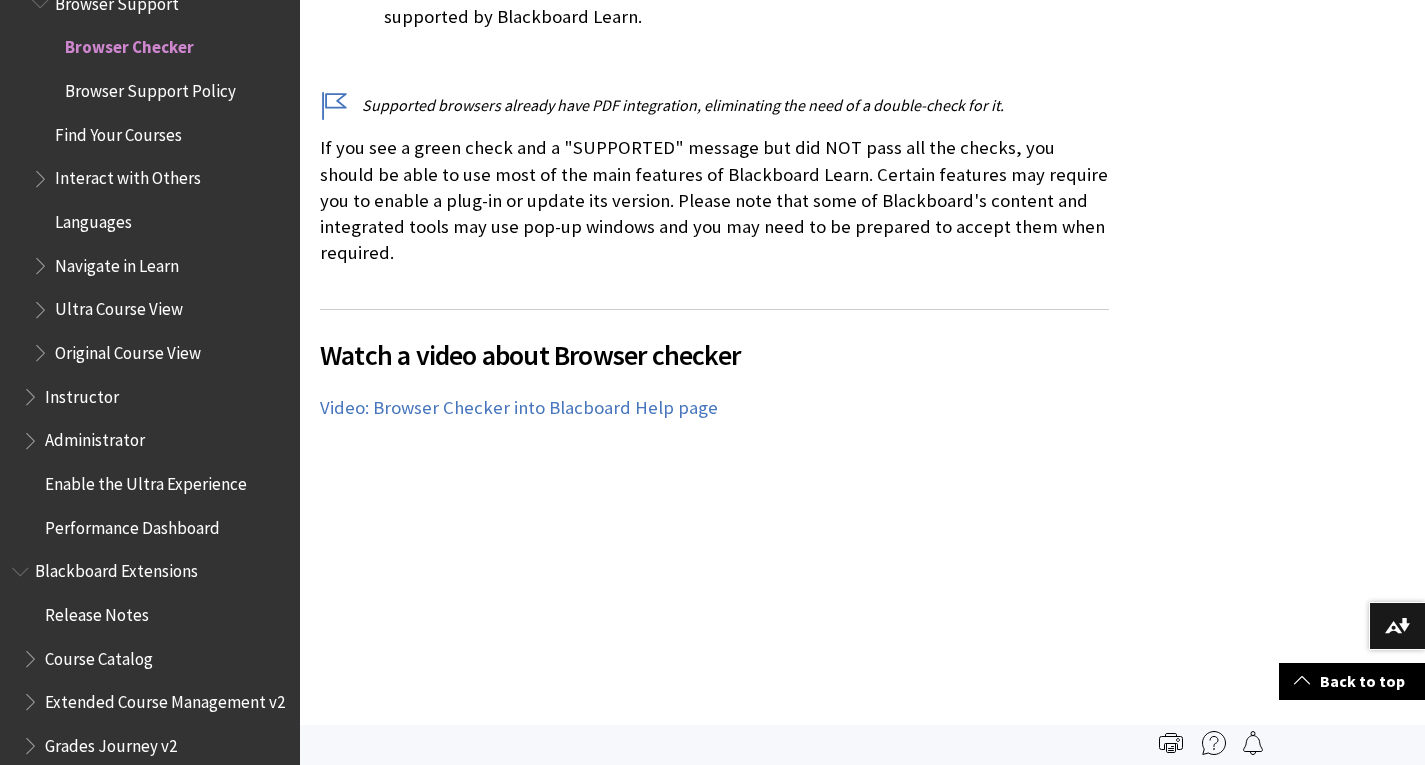 scroll, scrollTop: 972, scrollLeft: 0, axis: vertical 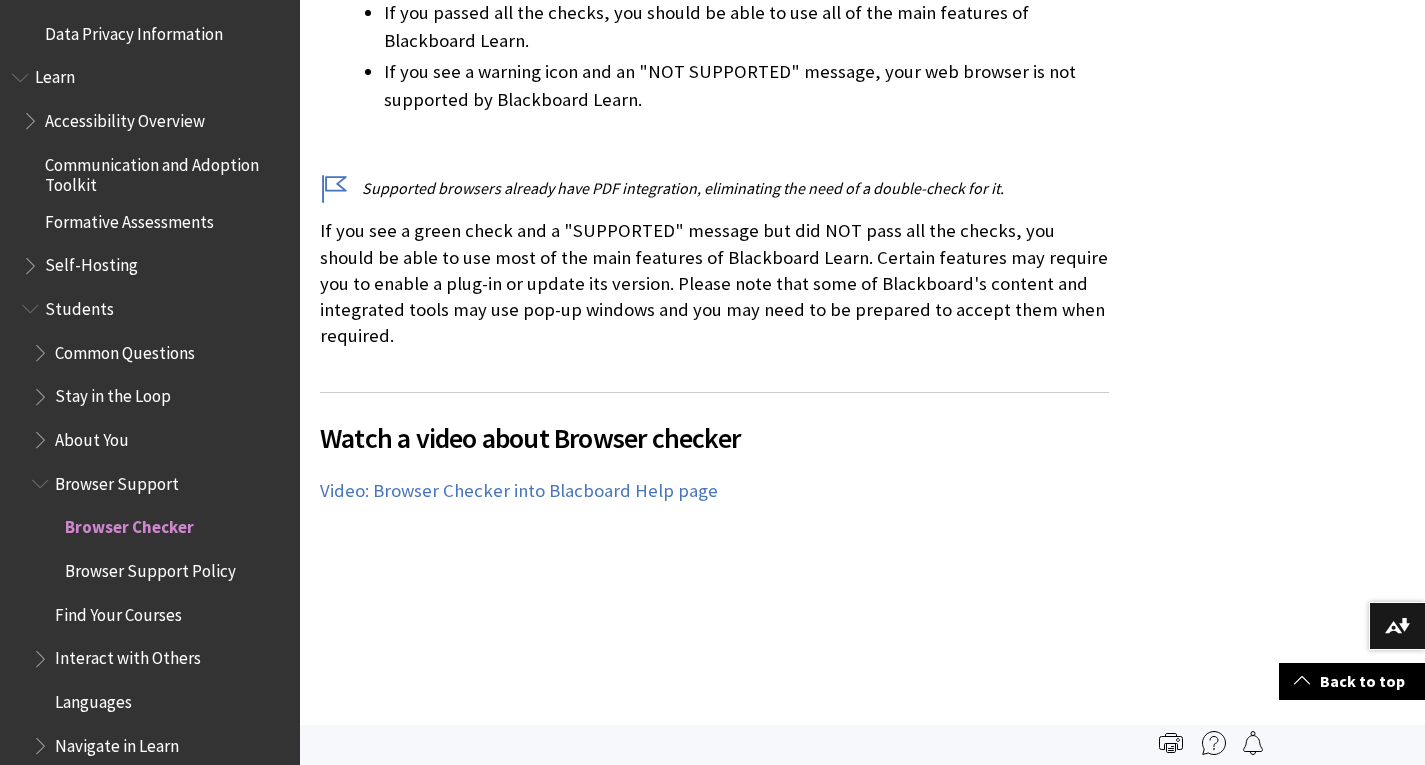 click on "Browser Support Your browser is:" at bounding box center (862, 267) 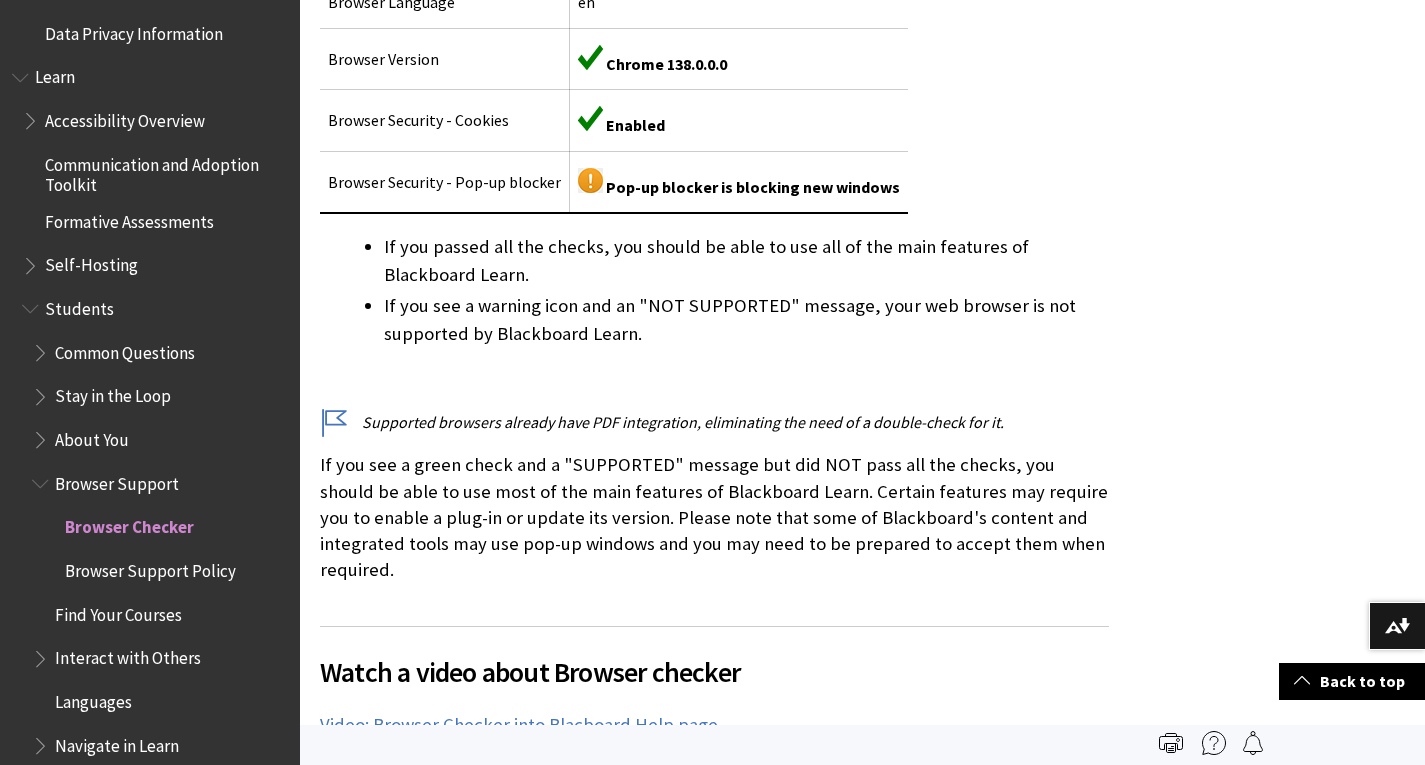 scroll, scrollTop: 732, scrollLeft: 0, axis: vertical 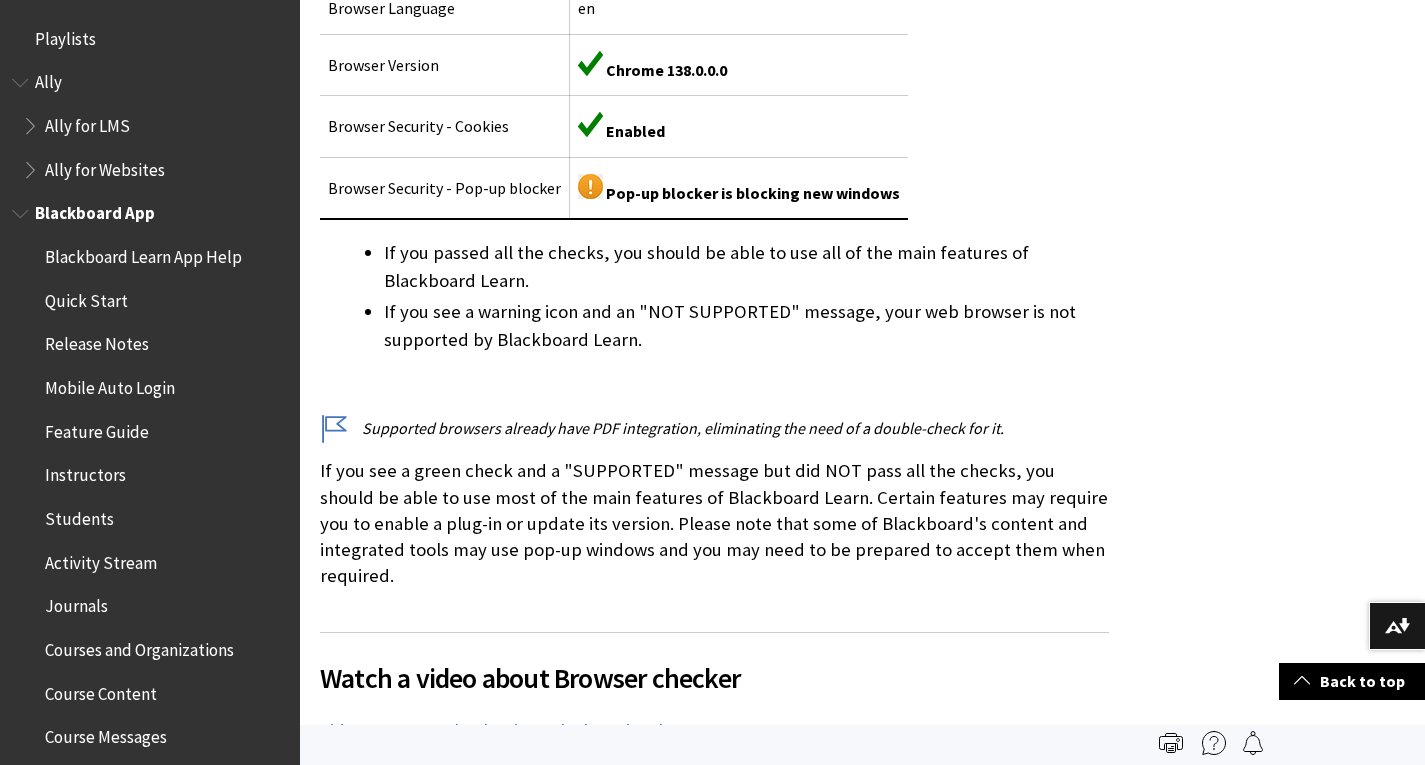 click on "Blackboard Learn App Help" at bounding box center (143, 253) 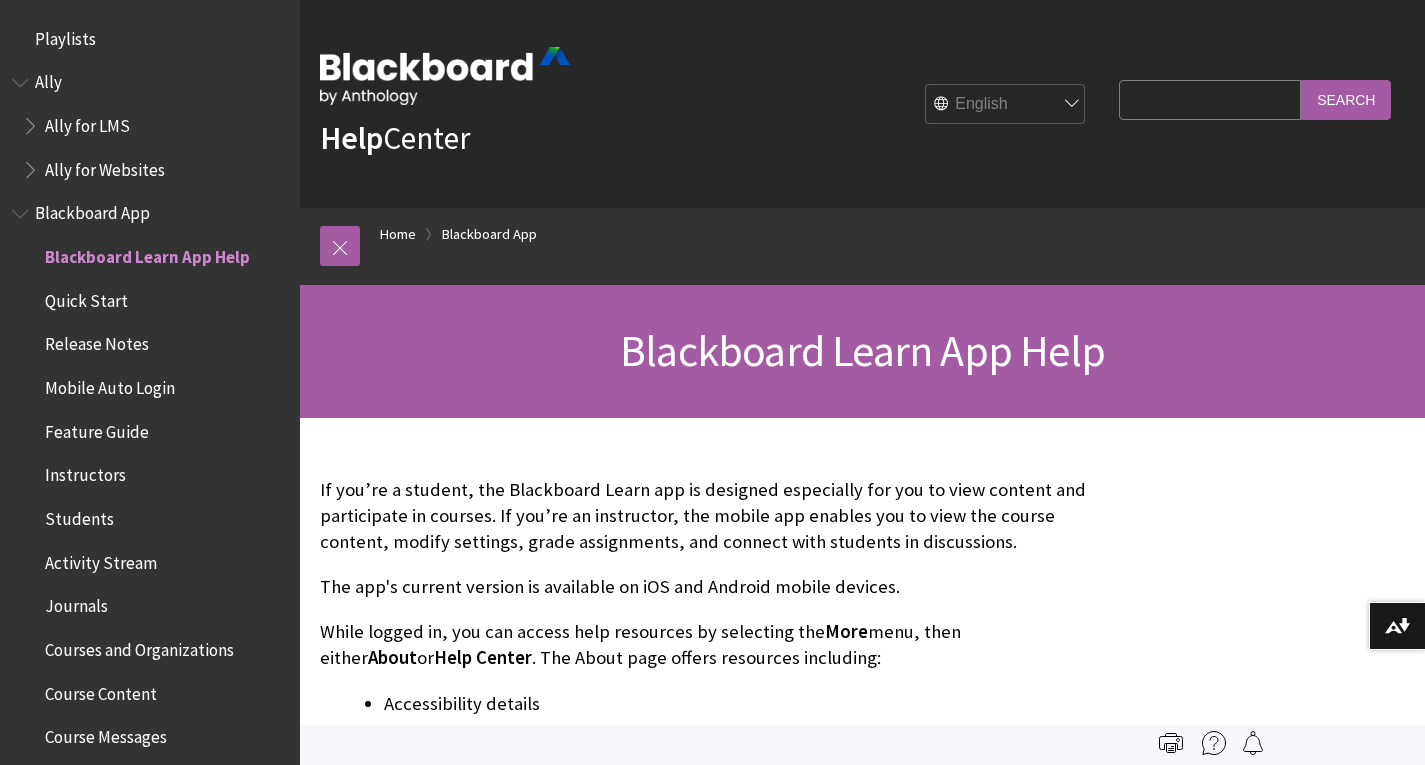 scroll, scrollTop: 0, scrollLeft: 0, axis: both 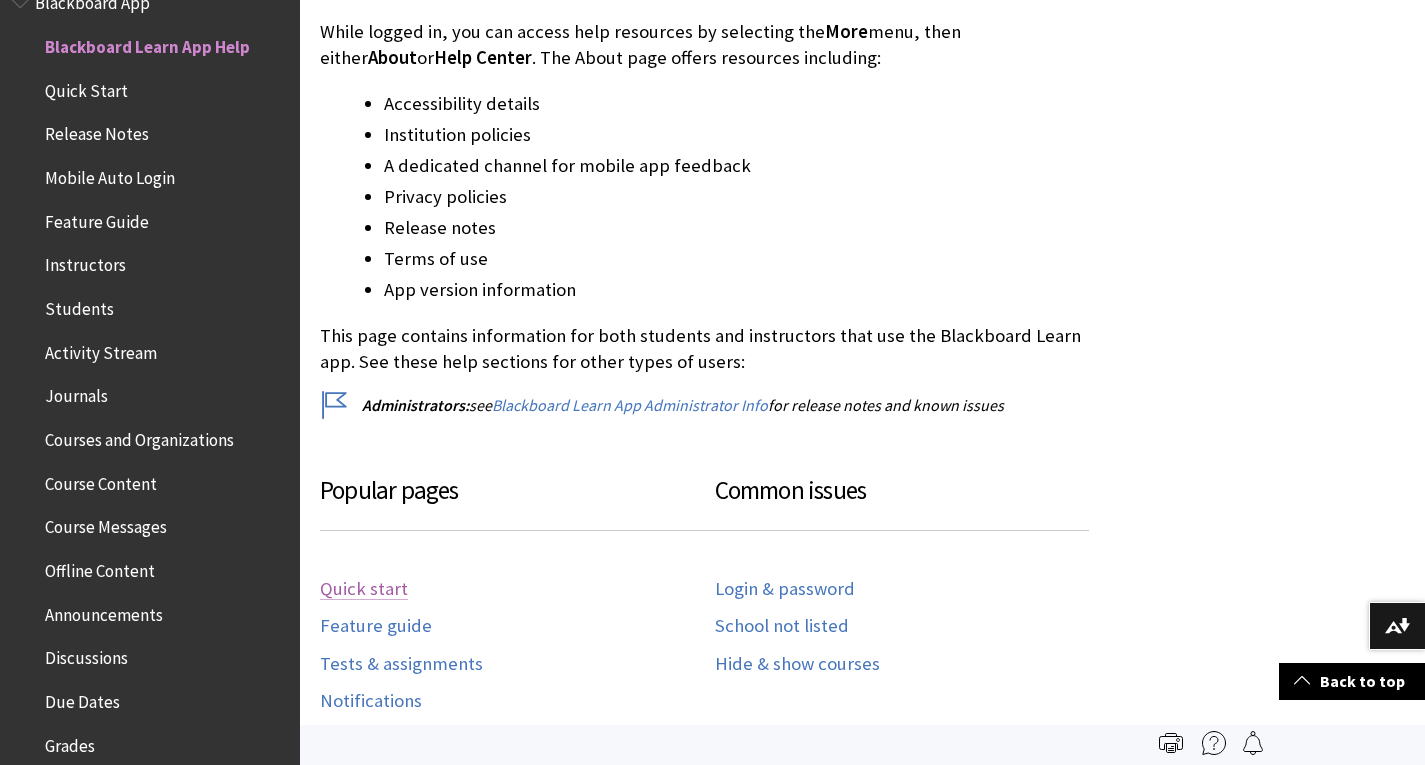 click on "Quick start" at bounding box center (364, 589) 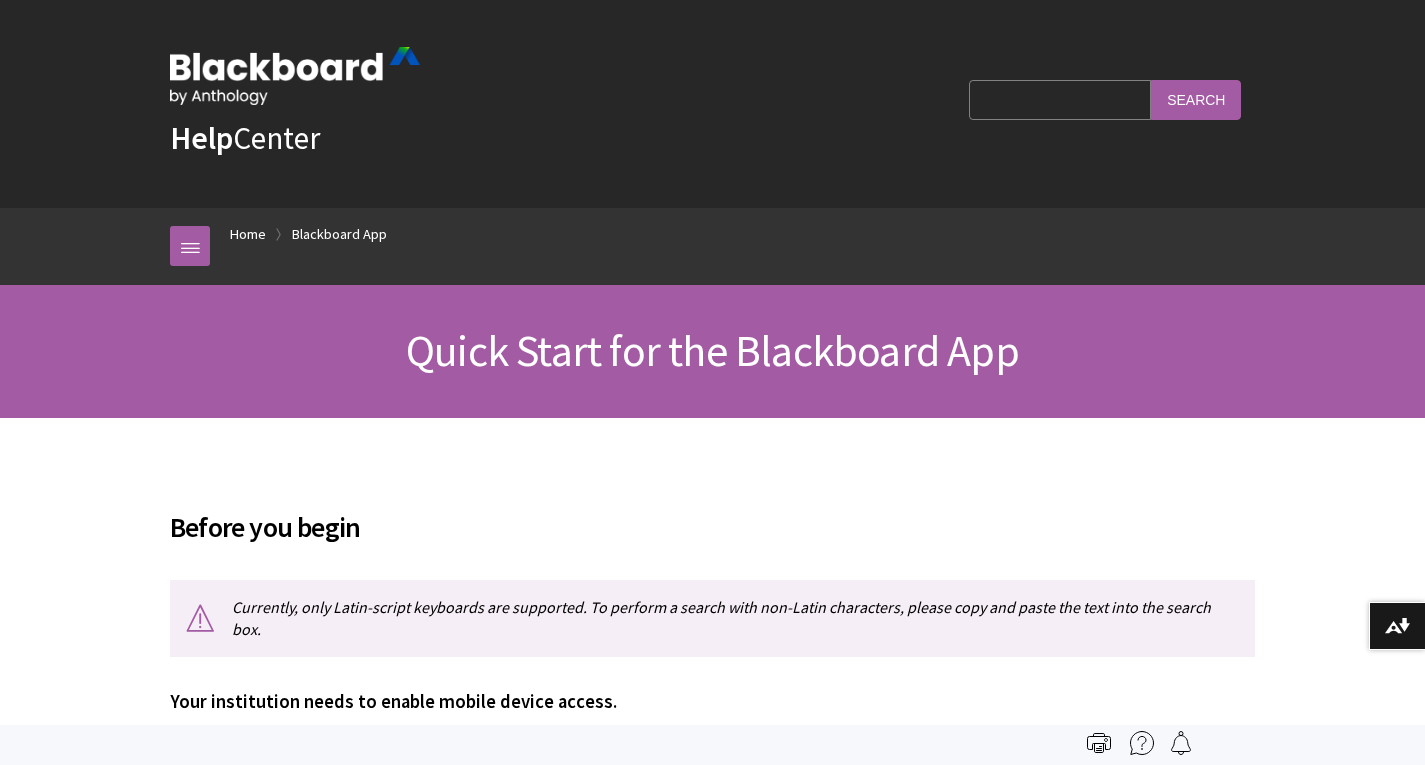scroll, scrollTop: 0, scrollLeft: 0, axis: both 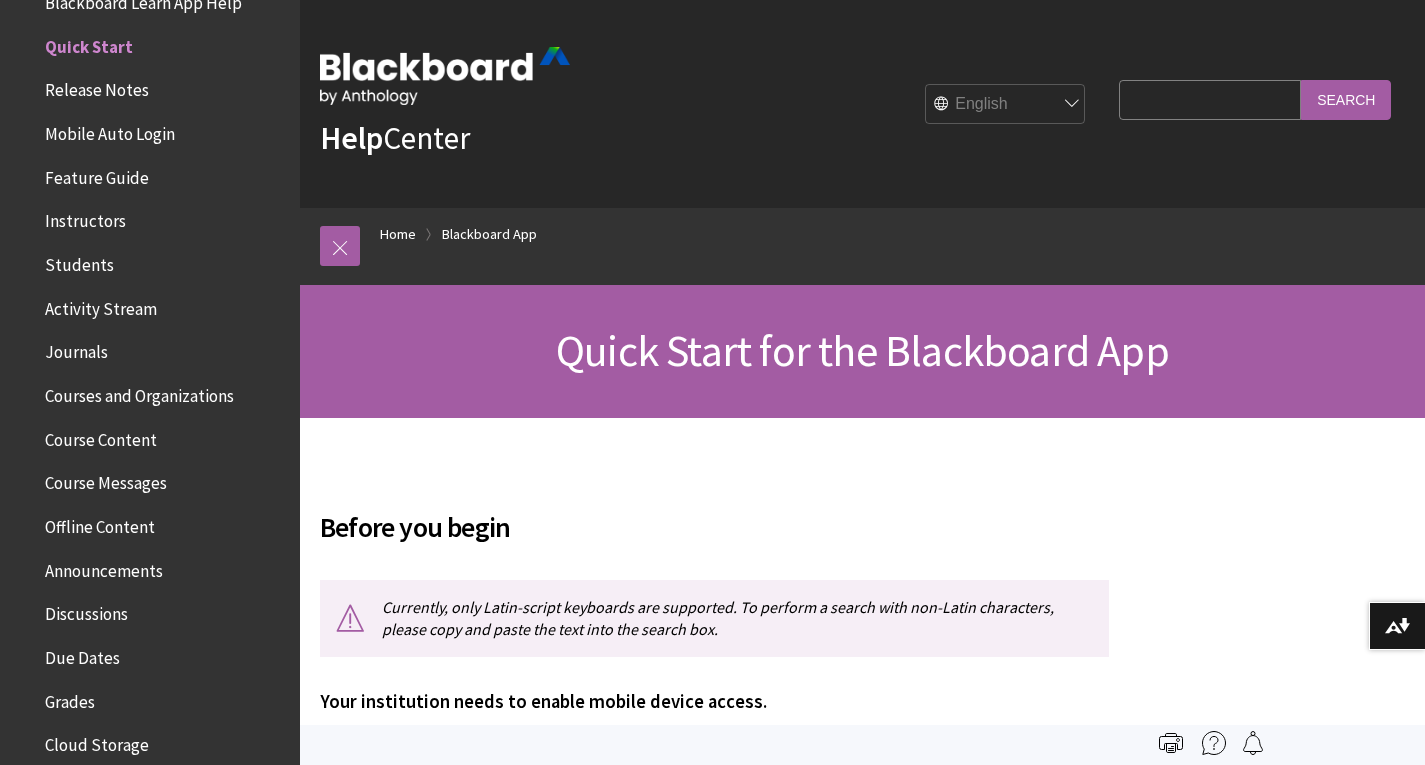 click on "Before you begin" at bounding box center [714, 527] 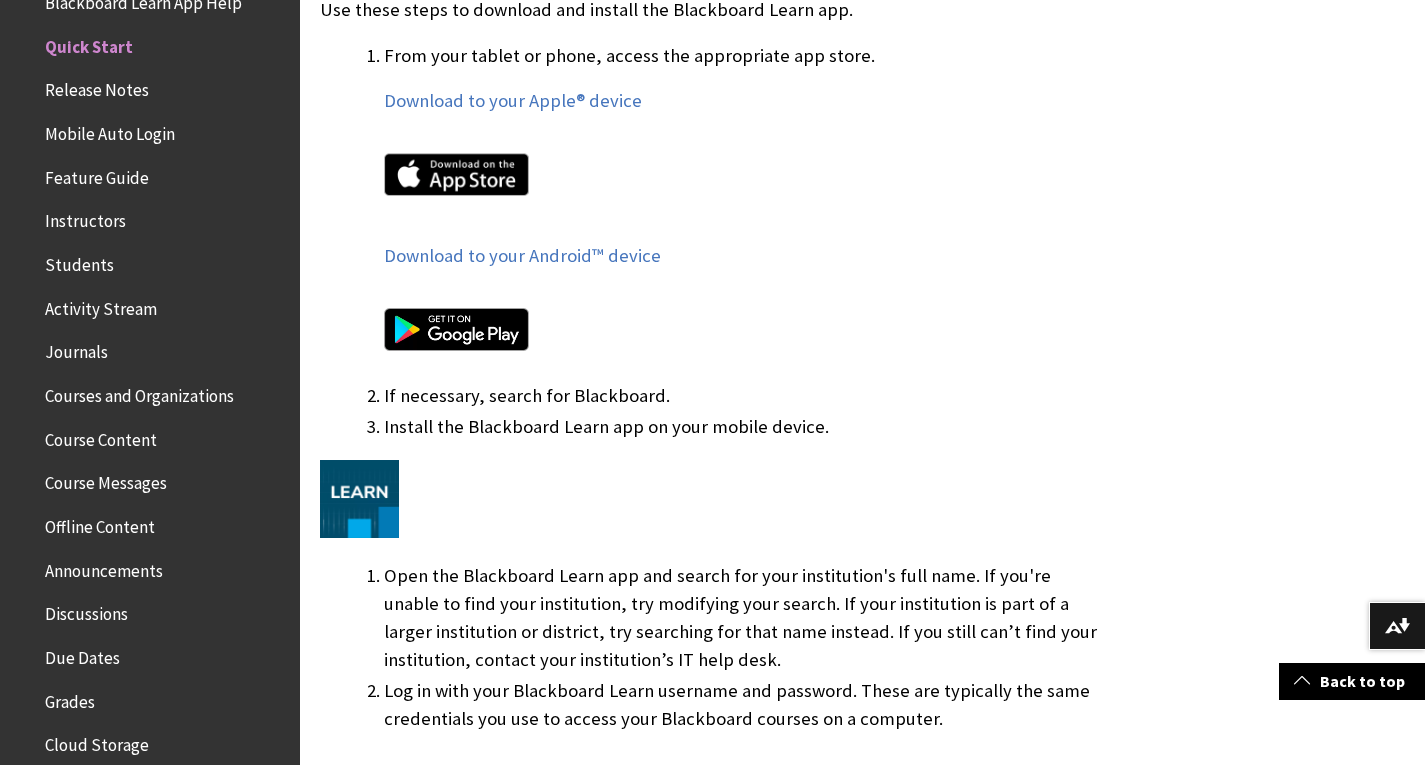scroll, scrollTop: 1240, scrollLeft: 0, axis: vertical 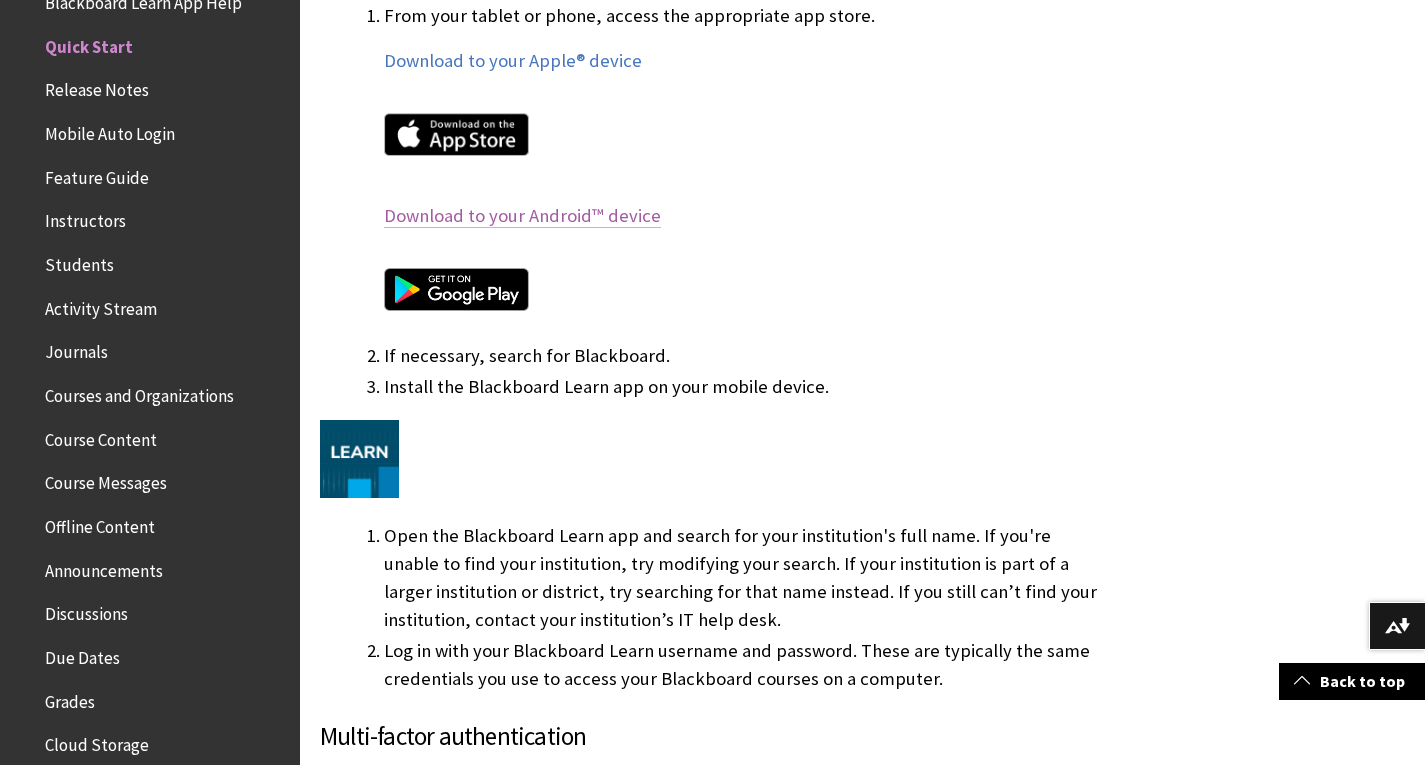click on "Download to your Android™ device" at bounding box center [522, 216] 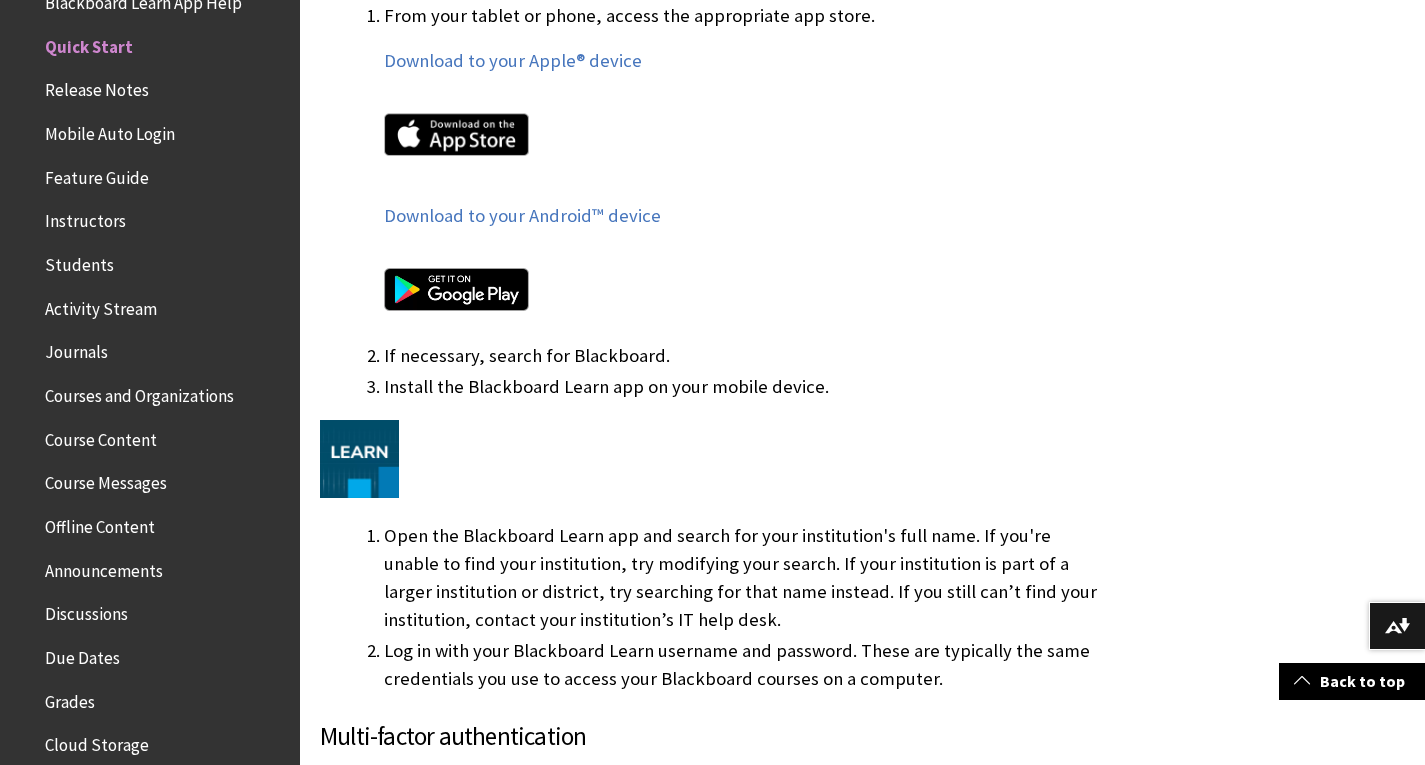 click at bounding box center (714, 461) 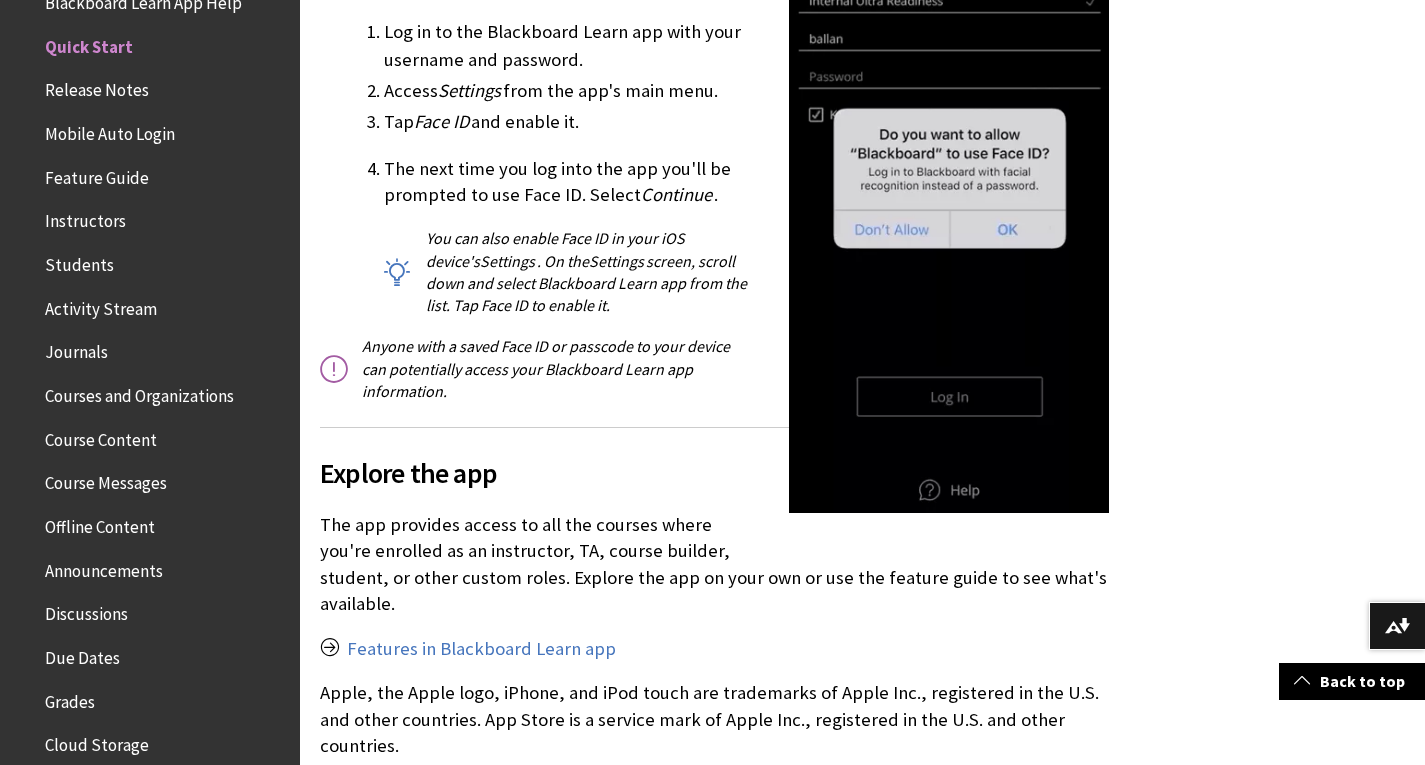 scroll, scrollTop: 3240, scrollLeft: 0, axis: vertical 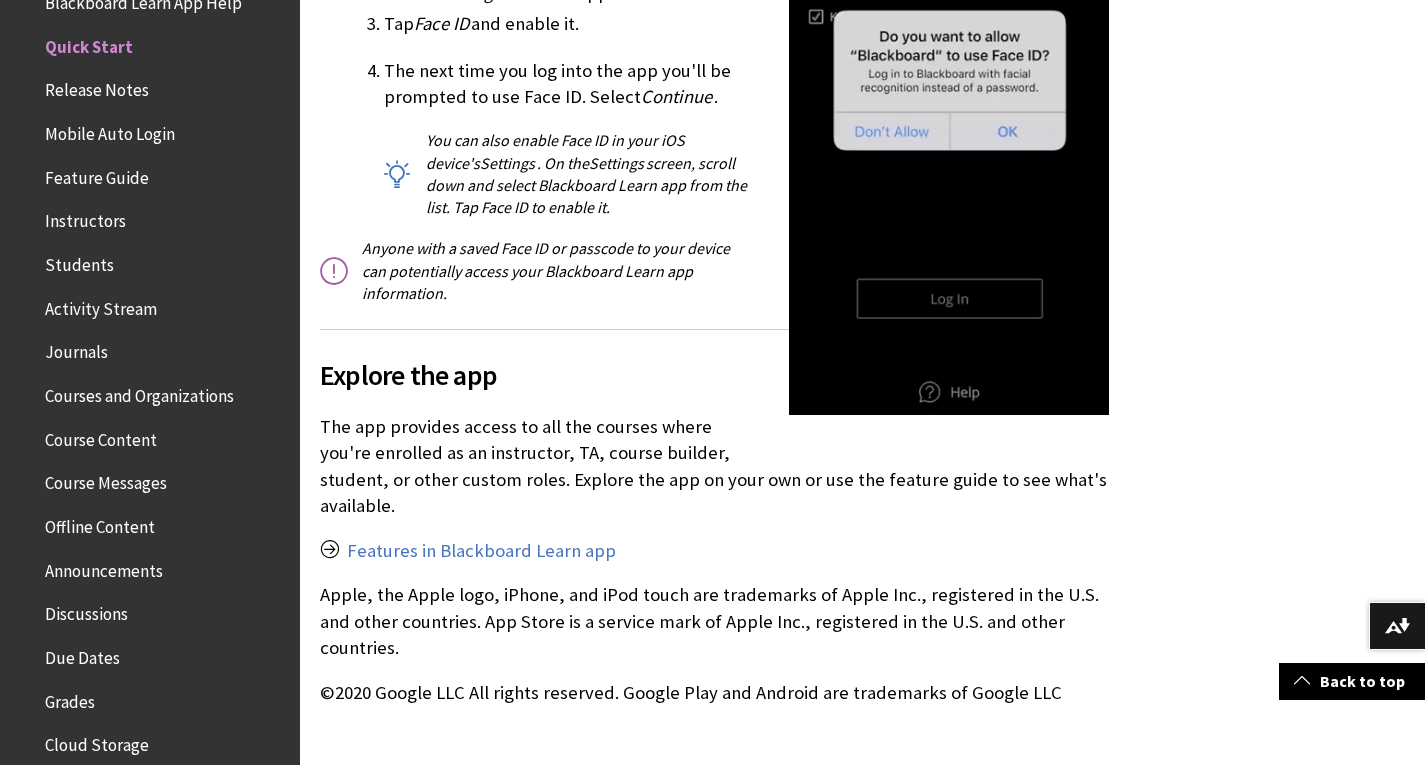 click on "Students" at bounding box center (79, 261) 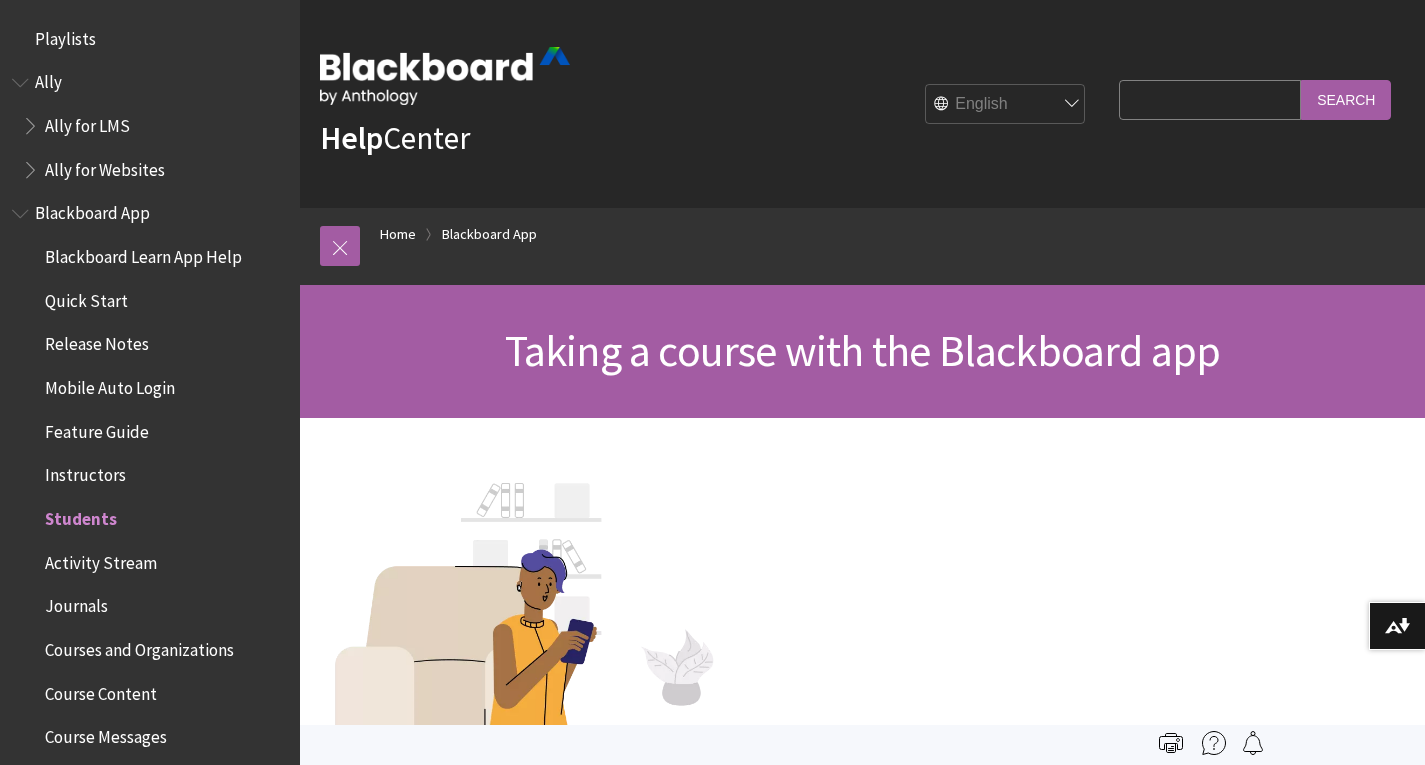scroll, scrollTop: 0, scrollLeft: 0, axis: both 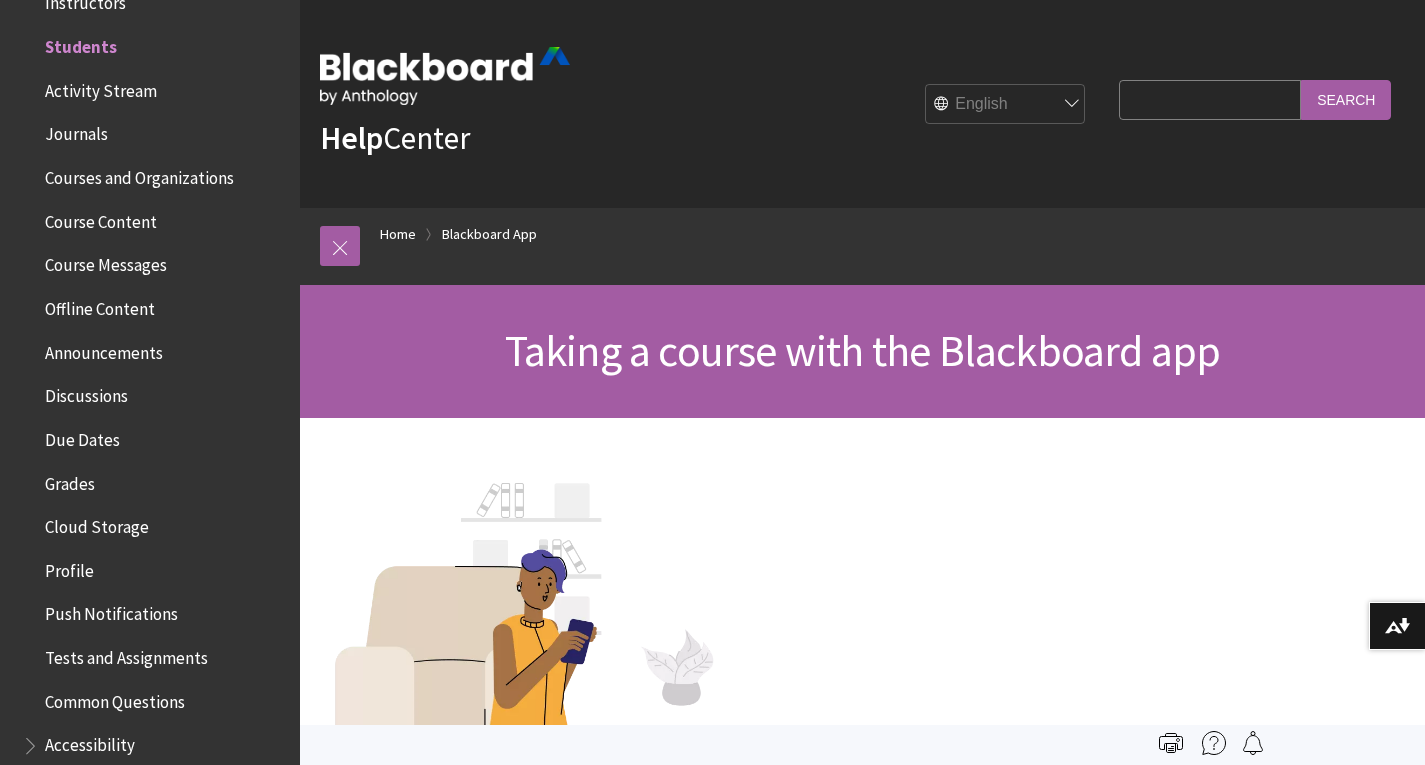 click on "Home
Blackboard App" at bounding box center [882, 237] 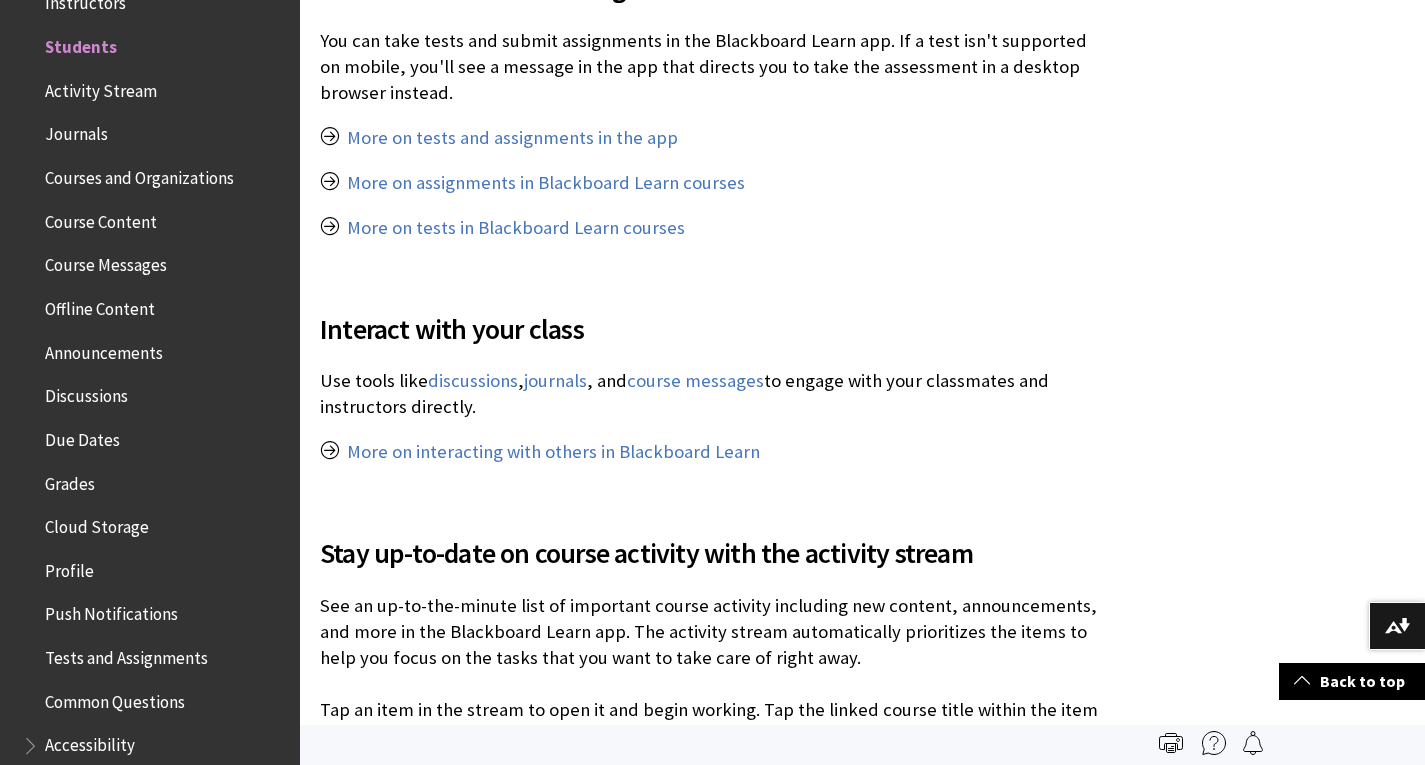 scroll, scrollTop: 1360, scrollLeft: 0, axis: vertical 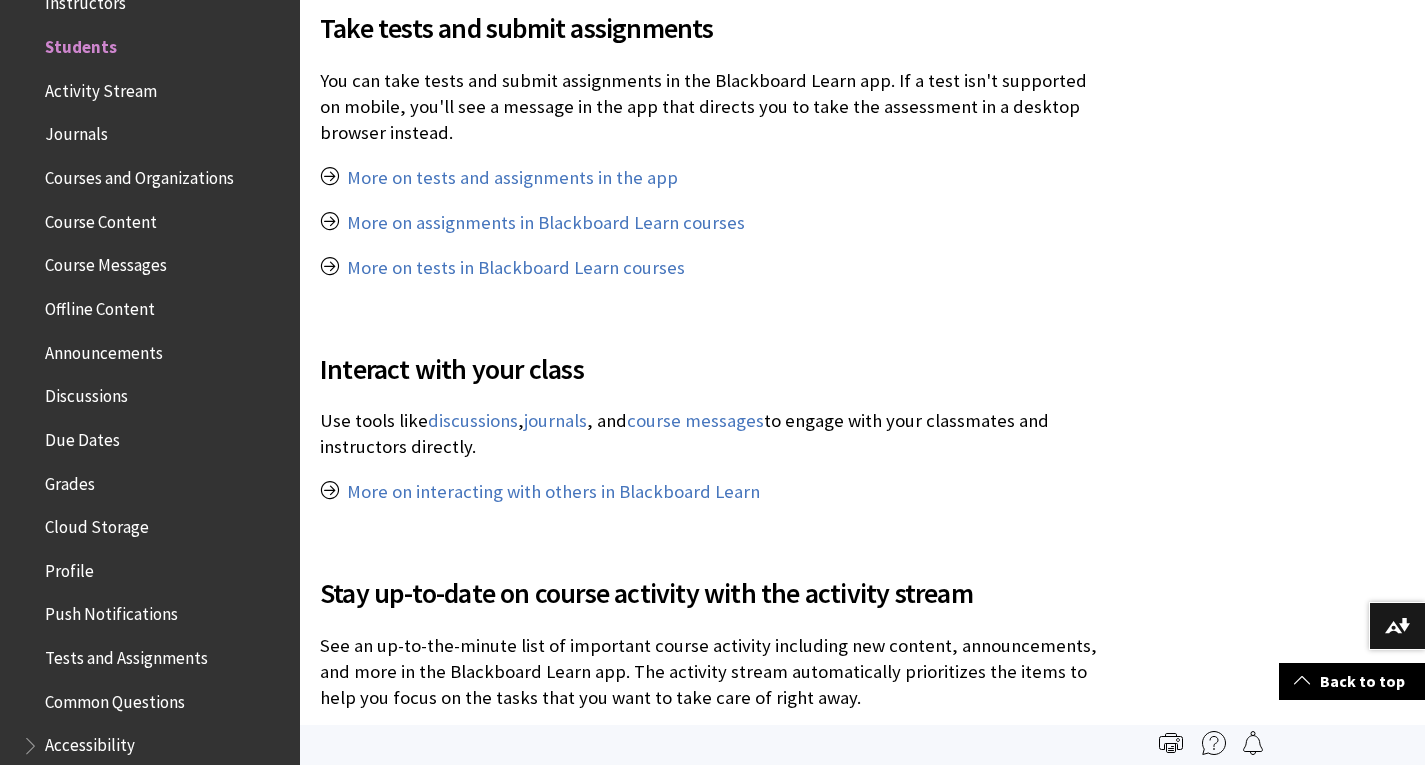 click on "Activity Stream" at bounding box center (101, 87) 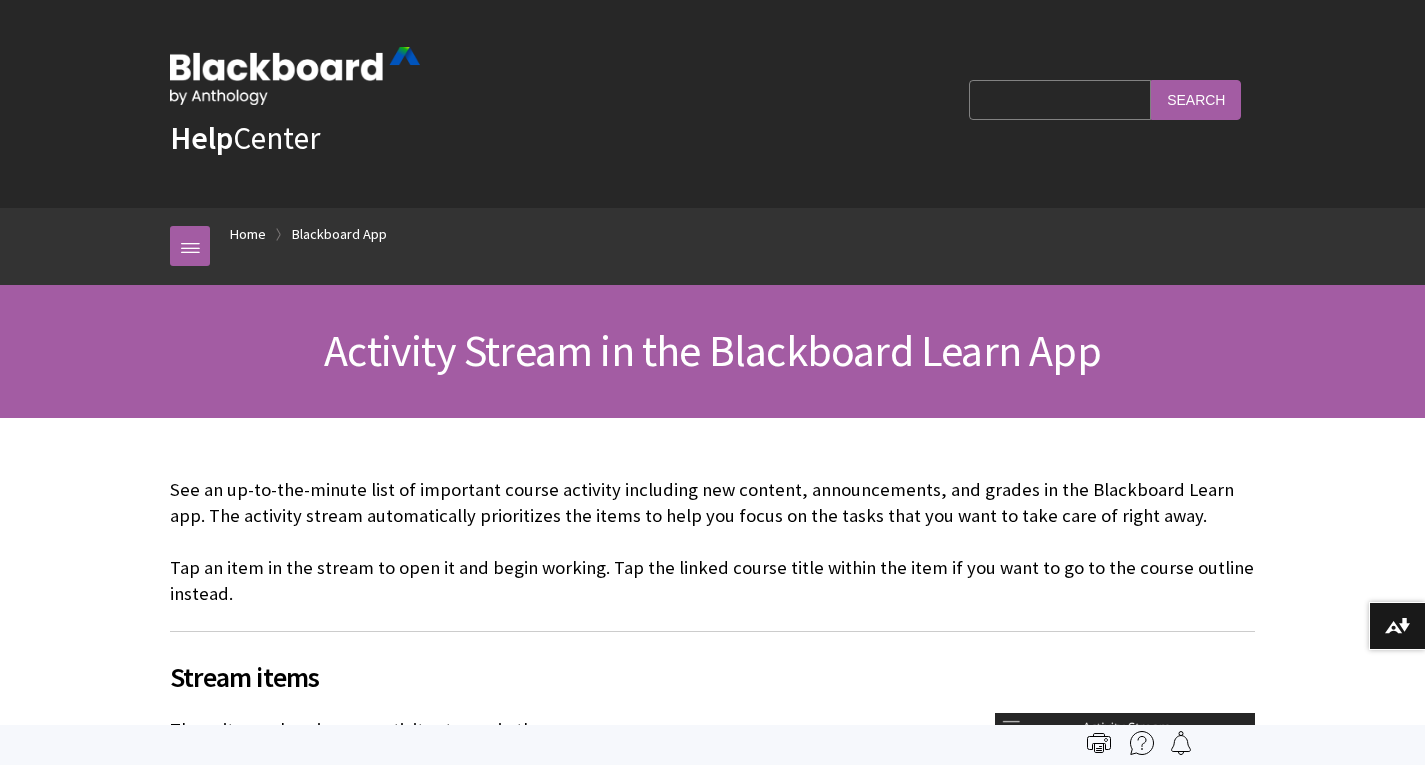 scroll, scrollTop: 0, scrollLeft: 0, axis: both 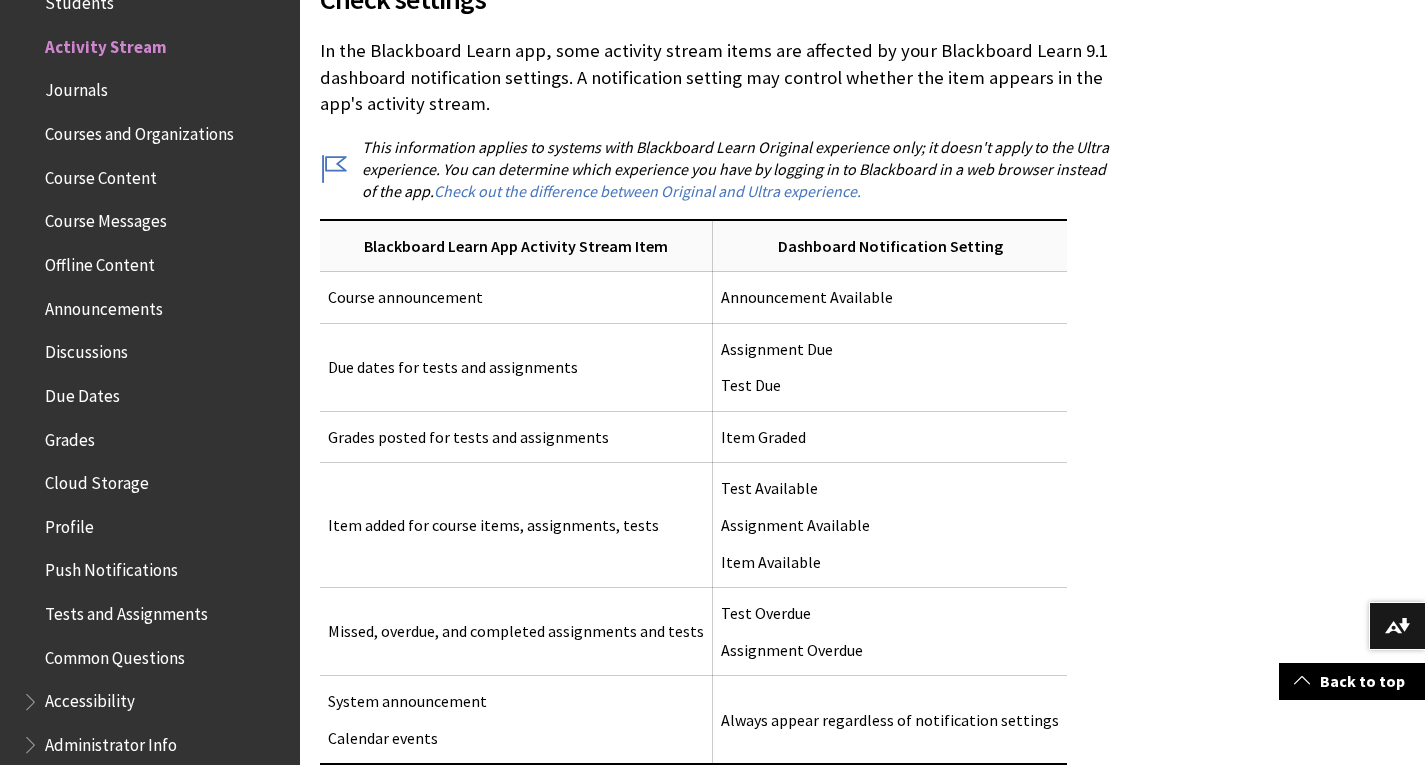 click on "Profile" at bounding box center (69, 523) 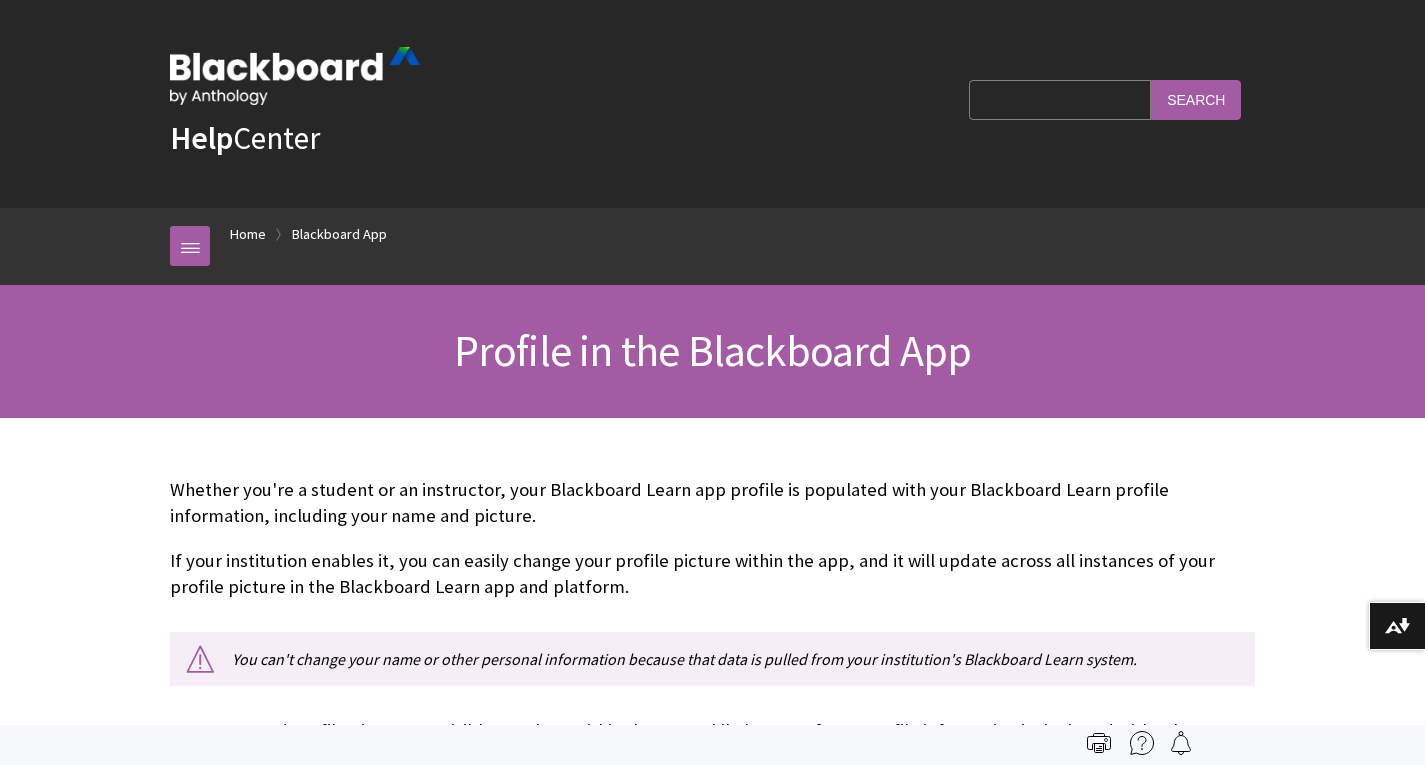 scroll, scrollTop: 0, scrollLeft: 0, axis: both 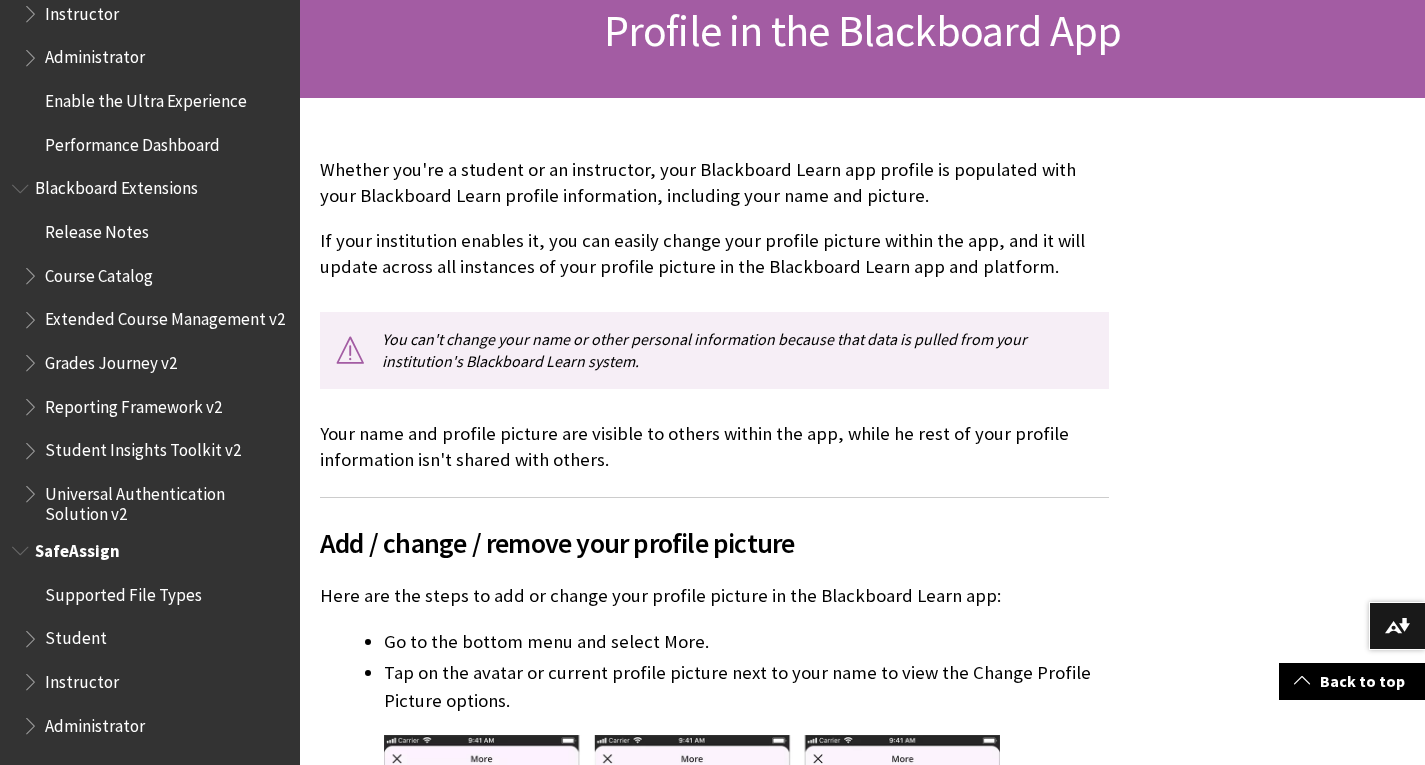 click on "Student" at bounding box center (76, 635) 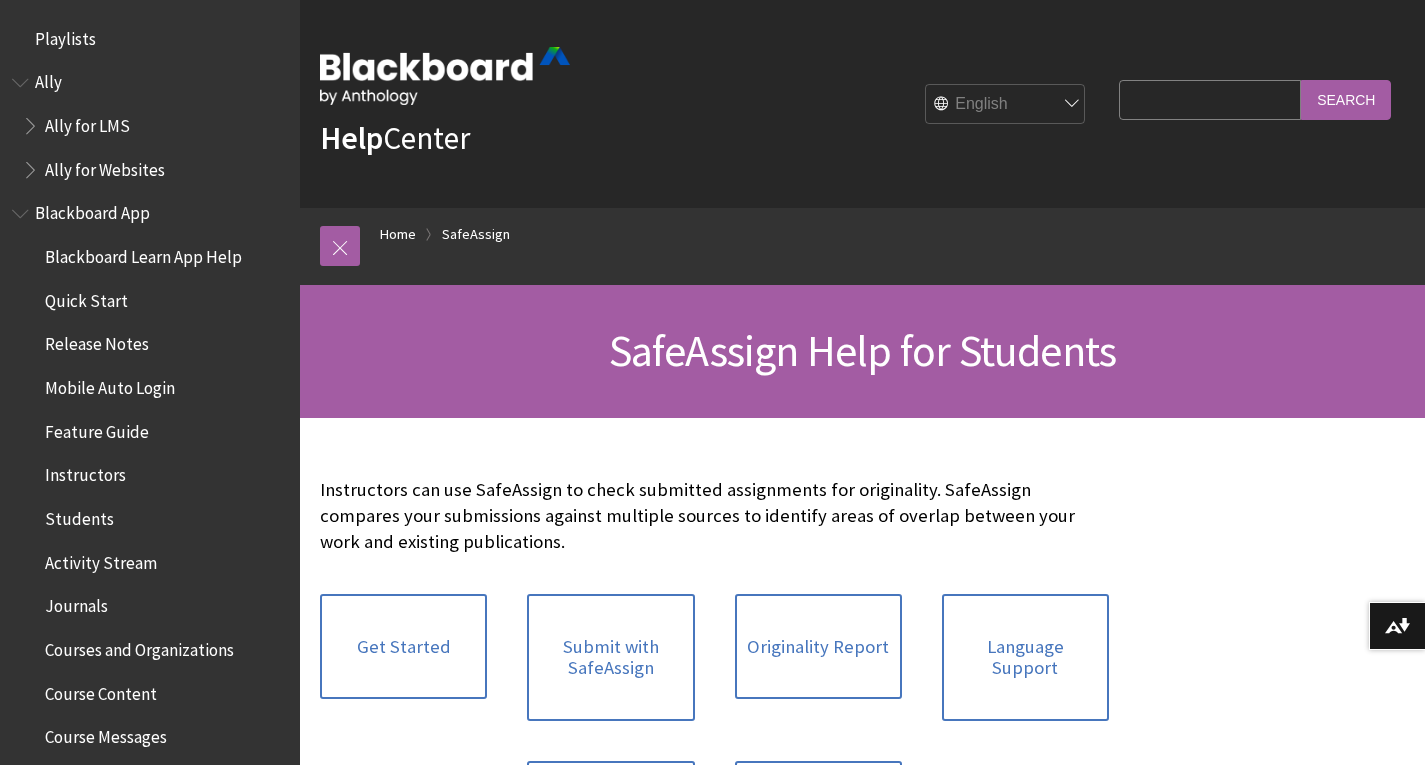 scroll, scrollTop: 0, scrollLeft: 0, axis: both 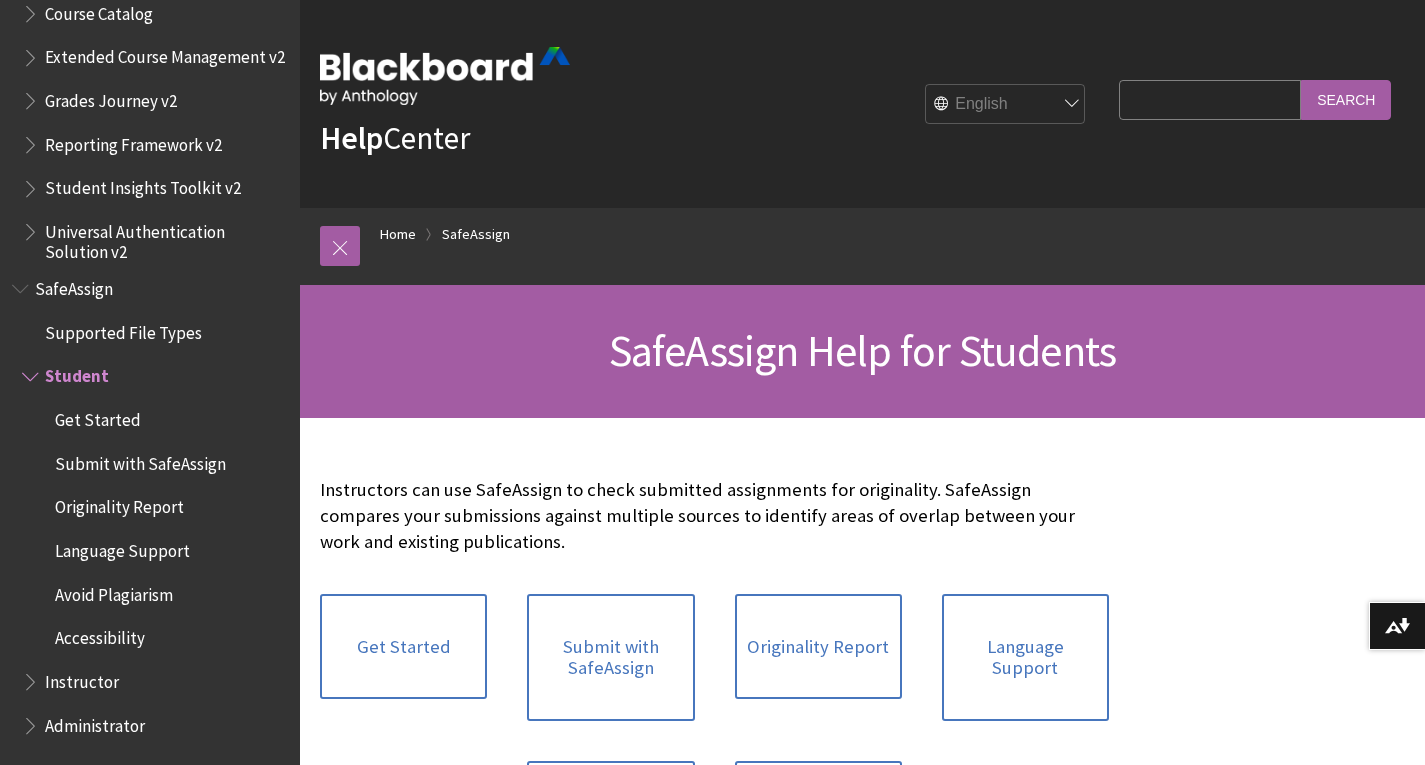 click on "Instructors can use SafeAssign to check submitted assignments for originality. SafeAssign compares your submissions against multiple sources to identify areas of overlap between your work and existing publications.
Get Started
Submit with SafeAssign
Originality Report
Language Support
Avoid Plagiarism
Accessibility" at bounding box center (714, 681) 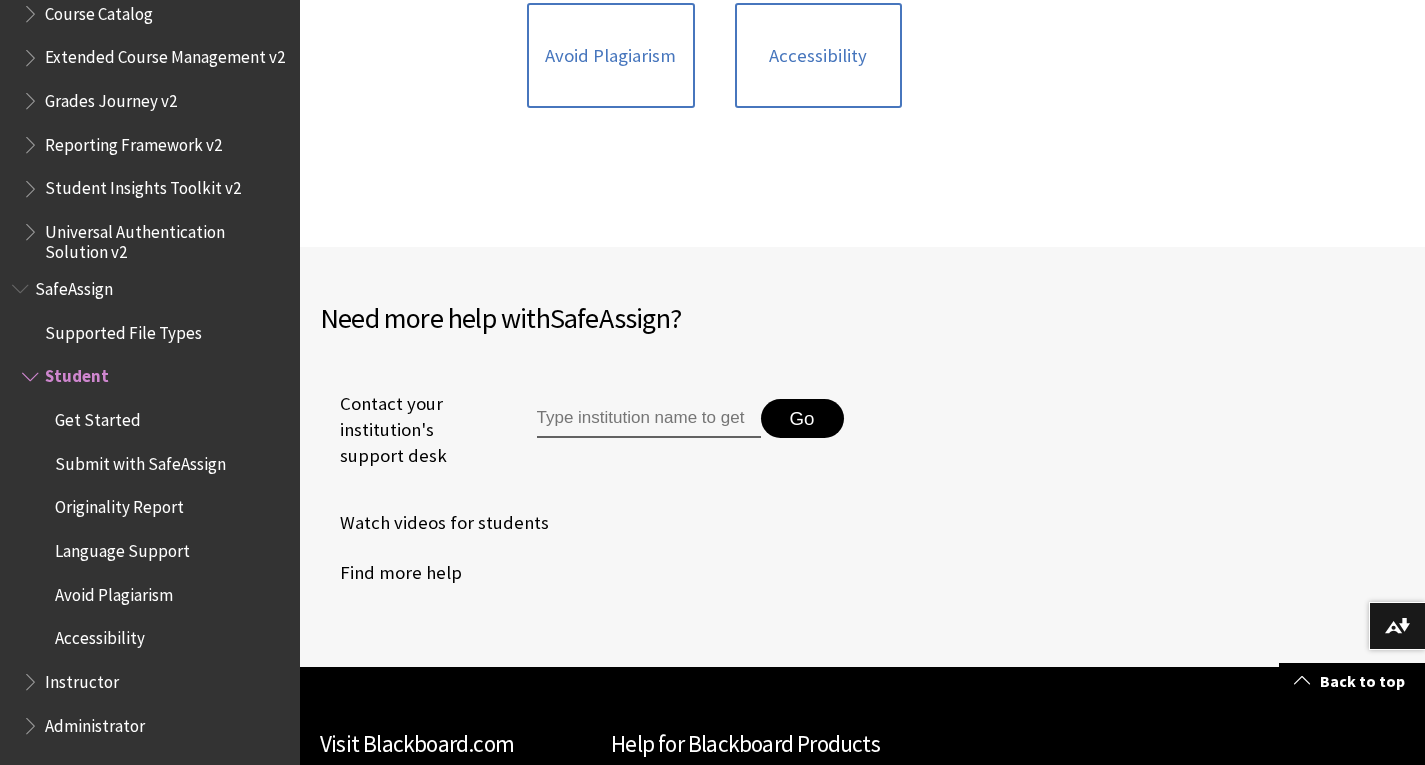 scroll, scrollTop: 760, scrollLeft: 0, axis: vertical 